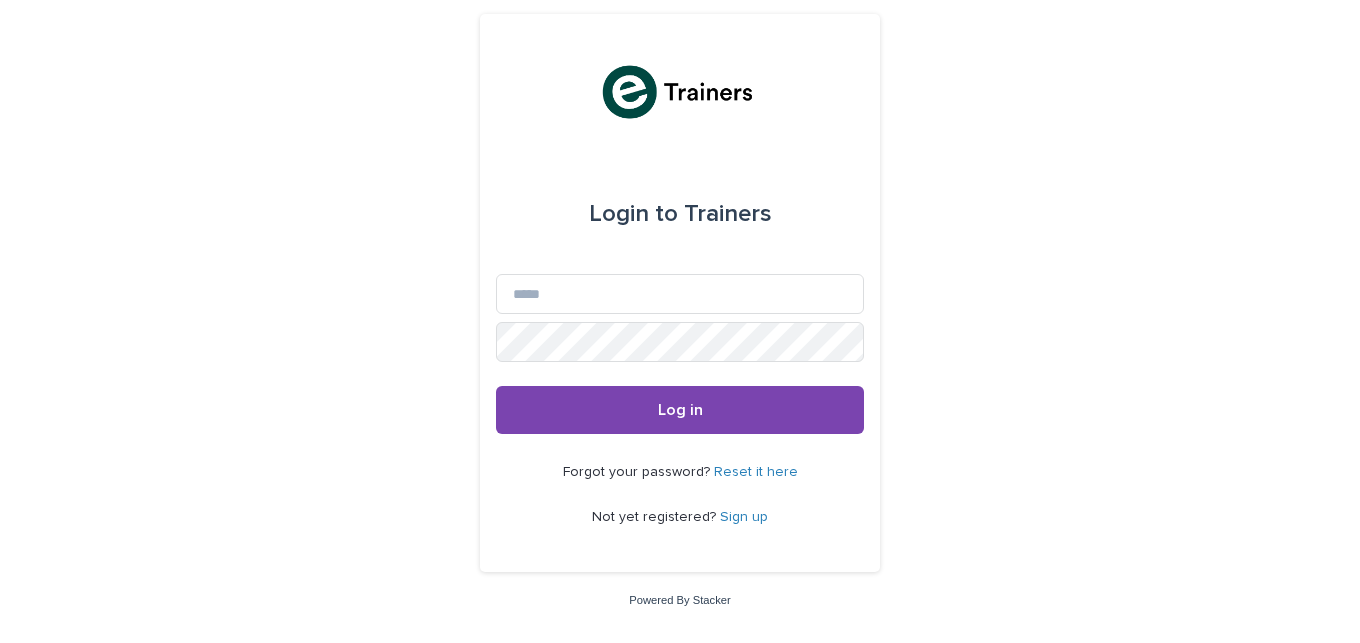 scroll, scrollTop: 0, scrollLeft: 0, axis: both 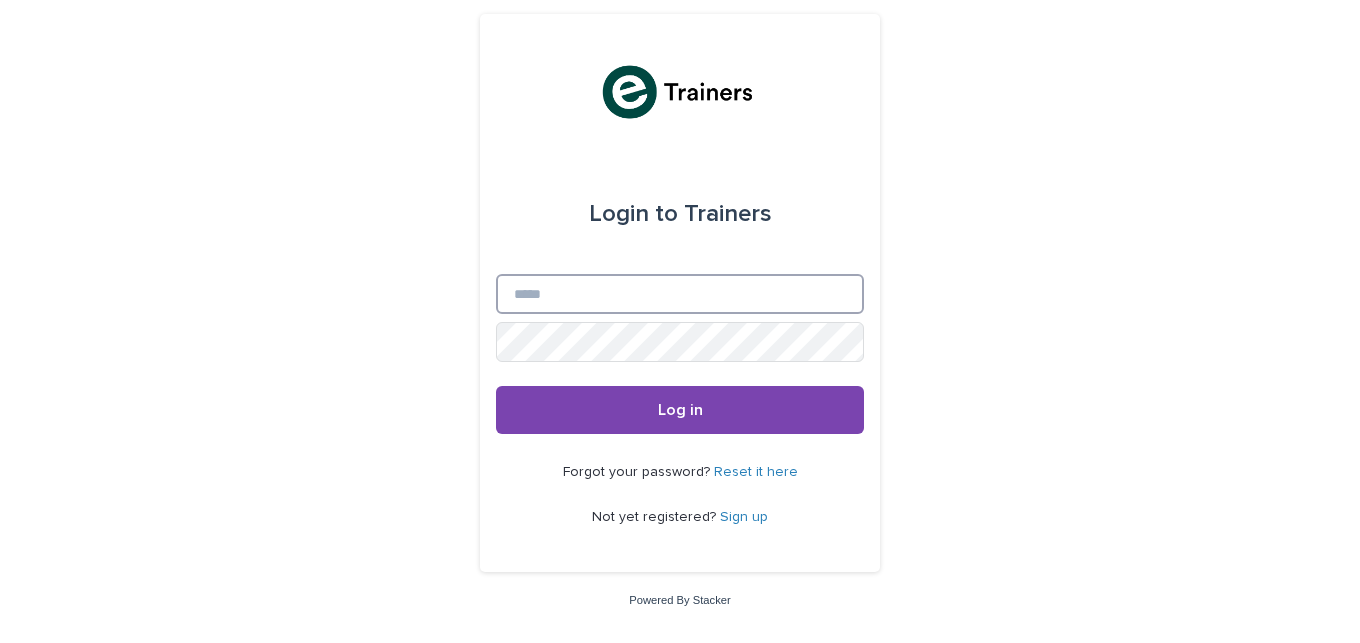 click on "Email" at bounding box center [680, 294] 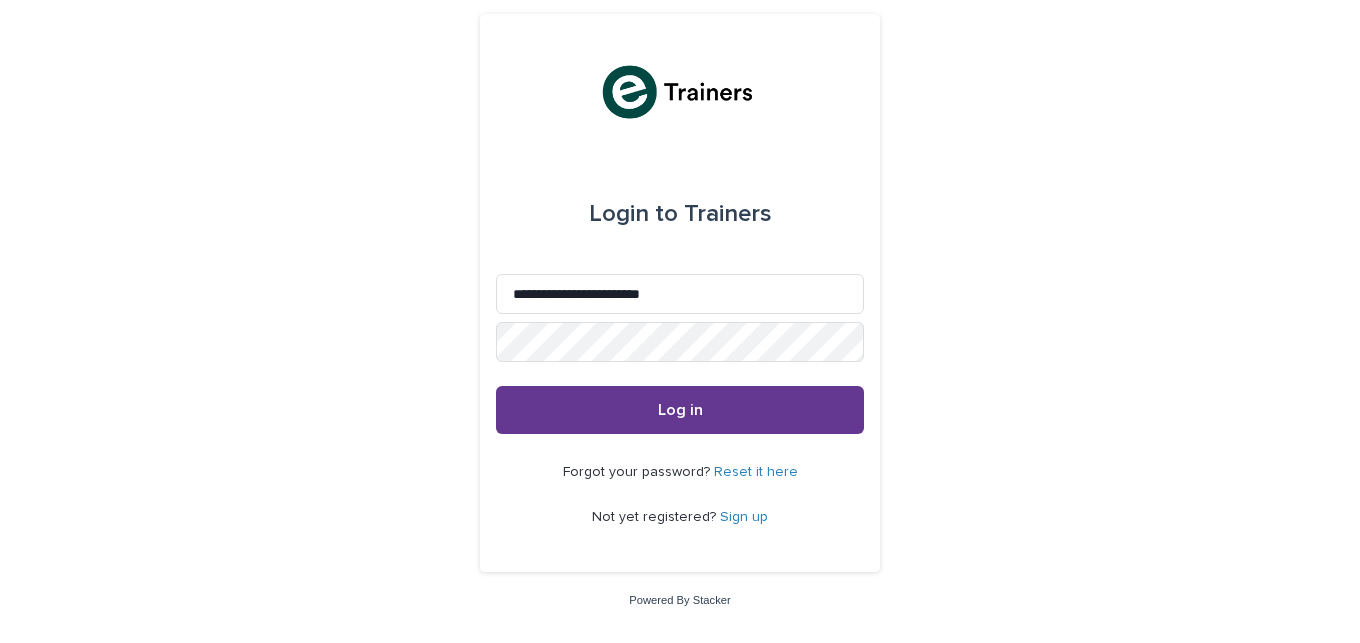 click on "Log in" at bounding box center (680, 410) 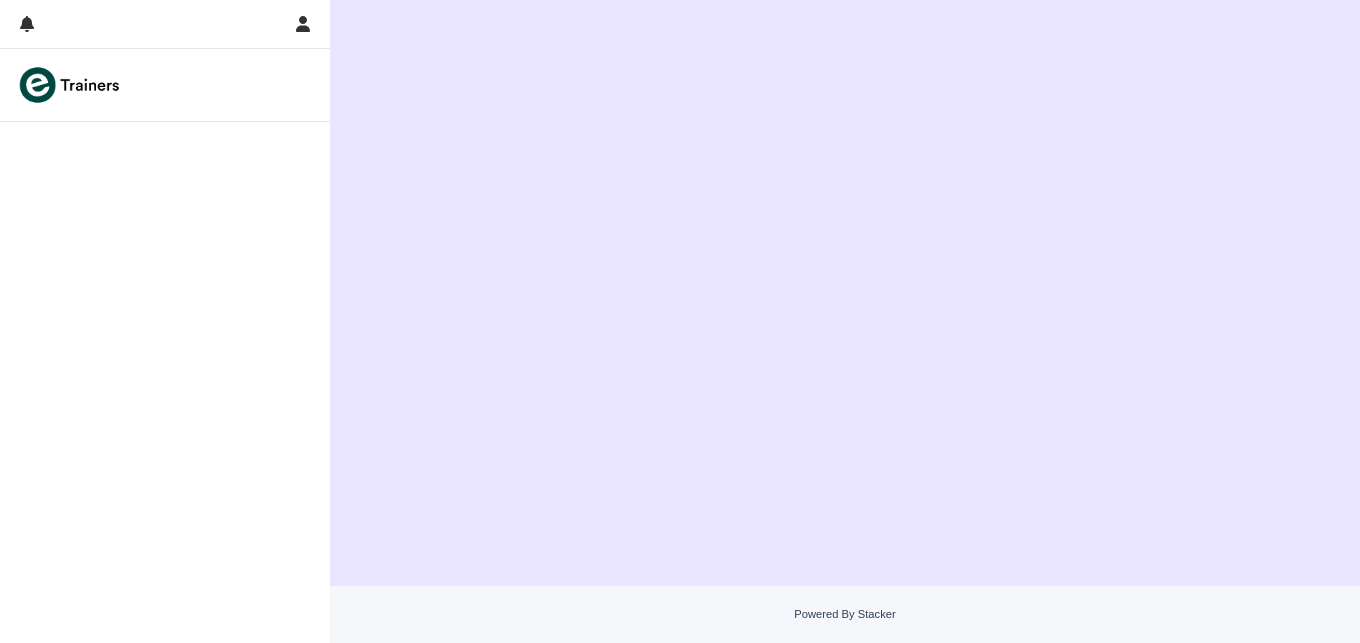 scroll, scrollTop: 0, scrollLeft: 0, axis: both 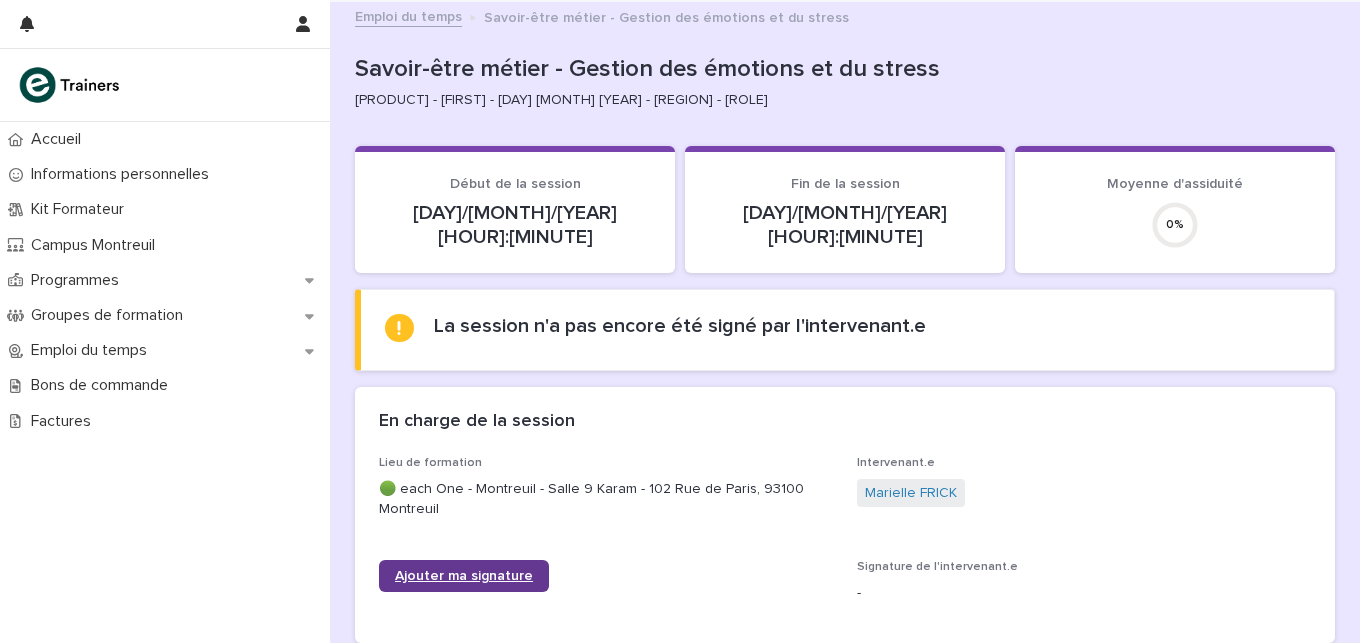 click on "Ajouter ma signature" at bounding box center [464, 576] 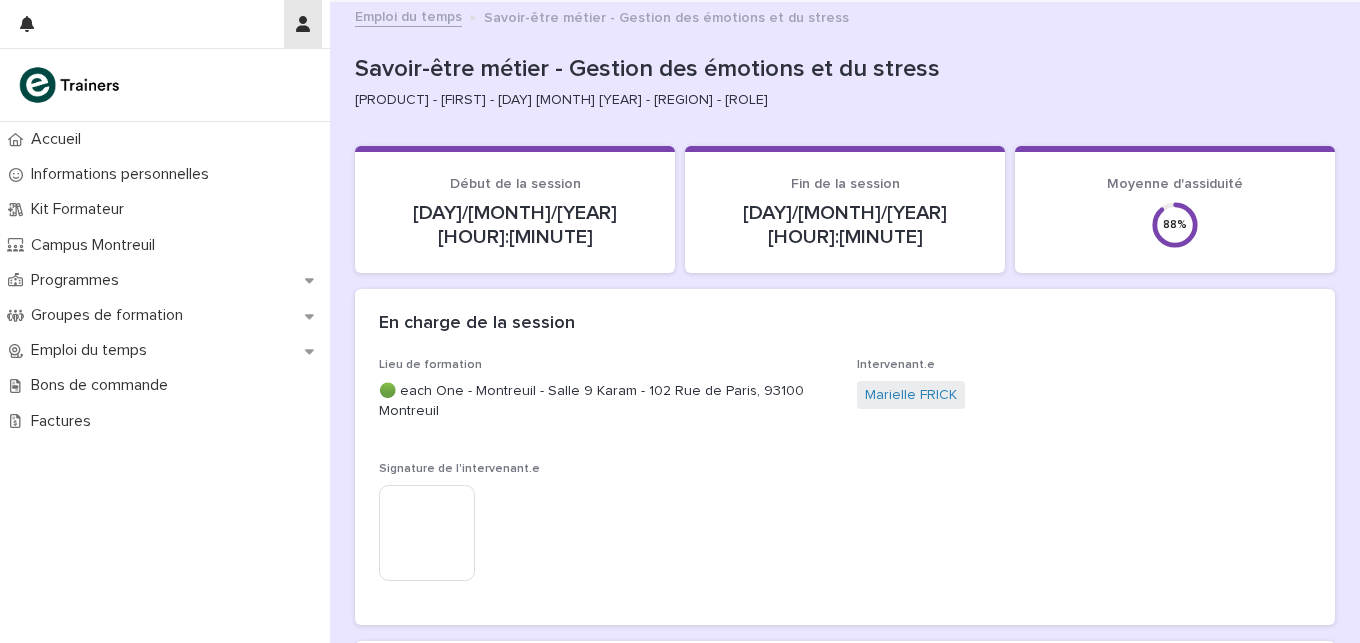 click 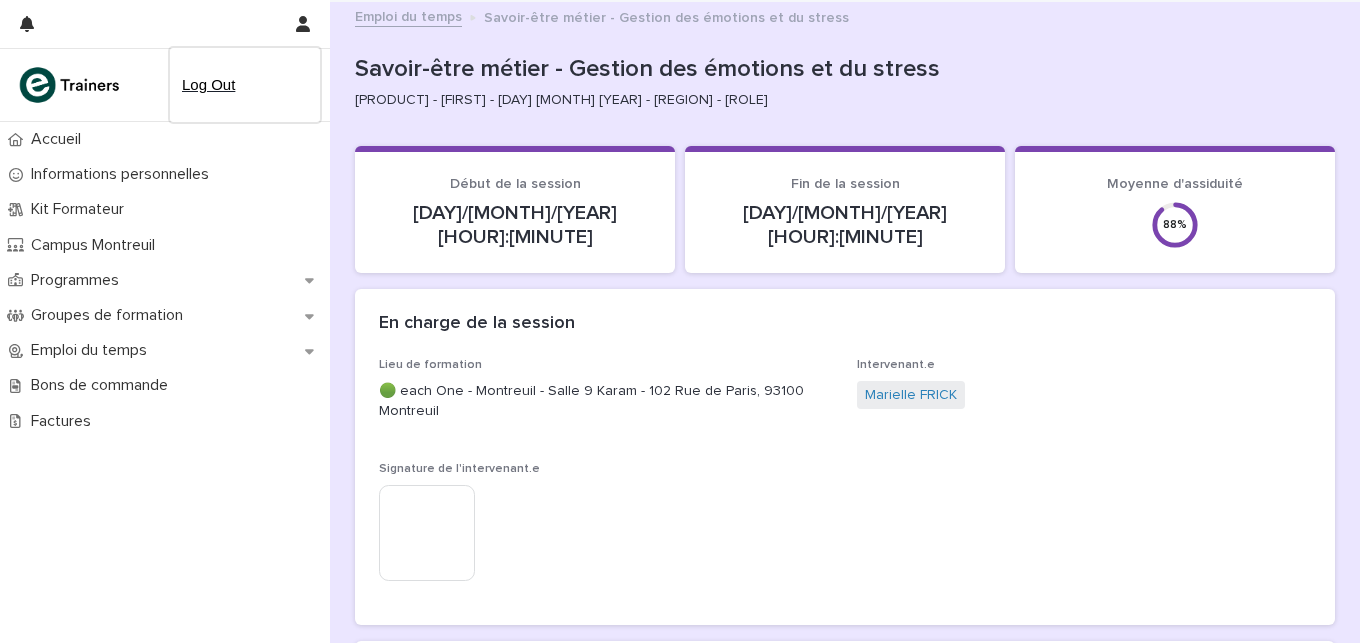 click on "Log Out" at bounding box center [245, 85] 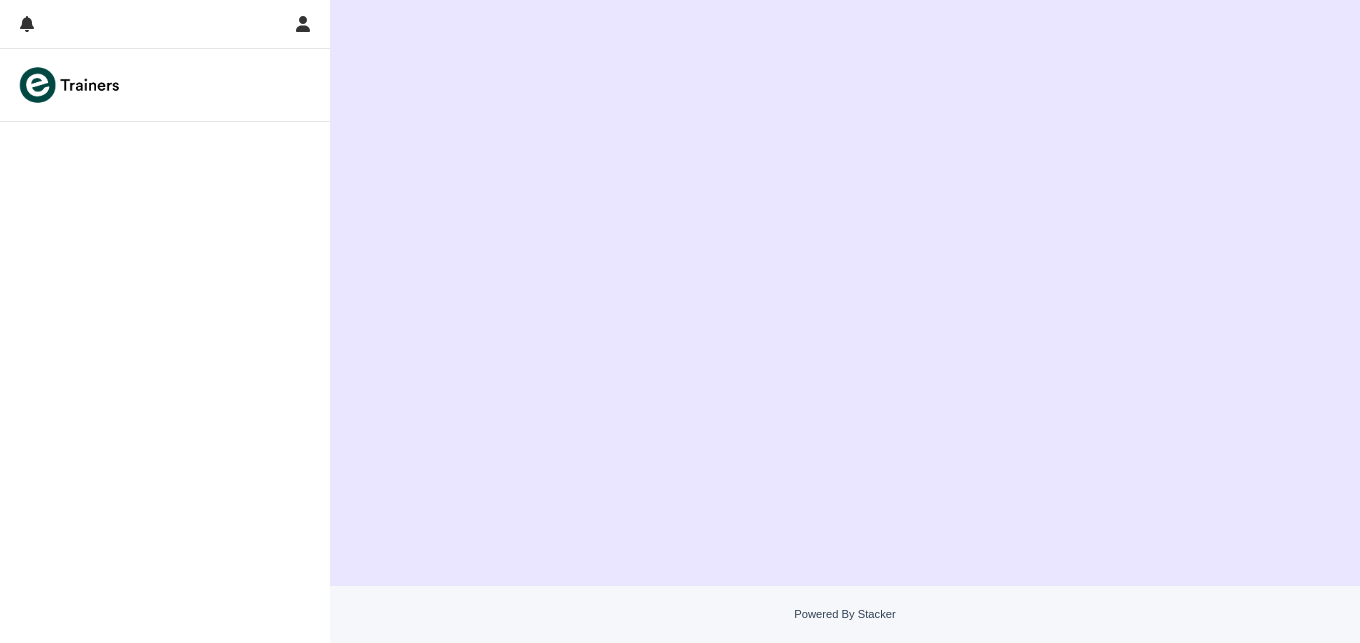 scroll, scrollTop: 0, scrollLeft: 0, axis: both 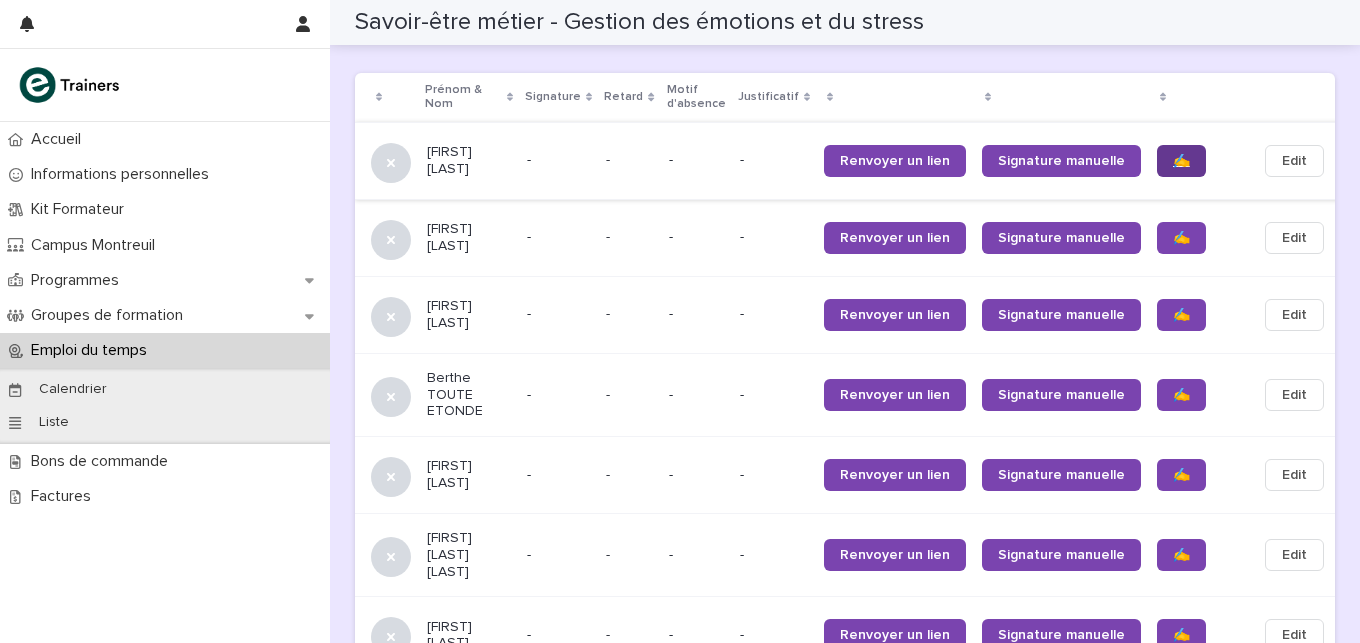 click on "✍️" at bounding box center (1181, 161) 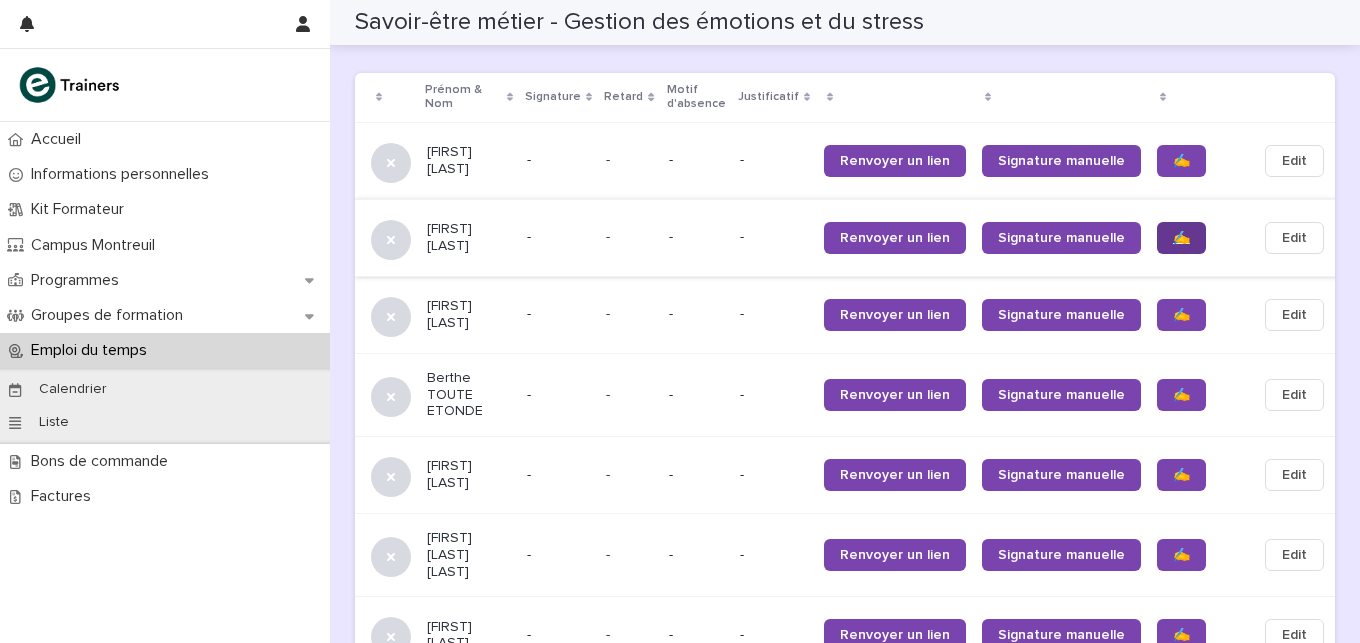 click on "✍️" at bounding box center [1181, 238] 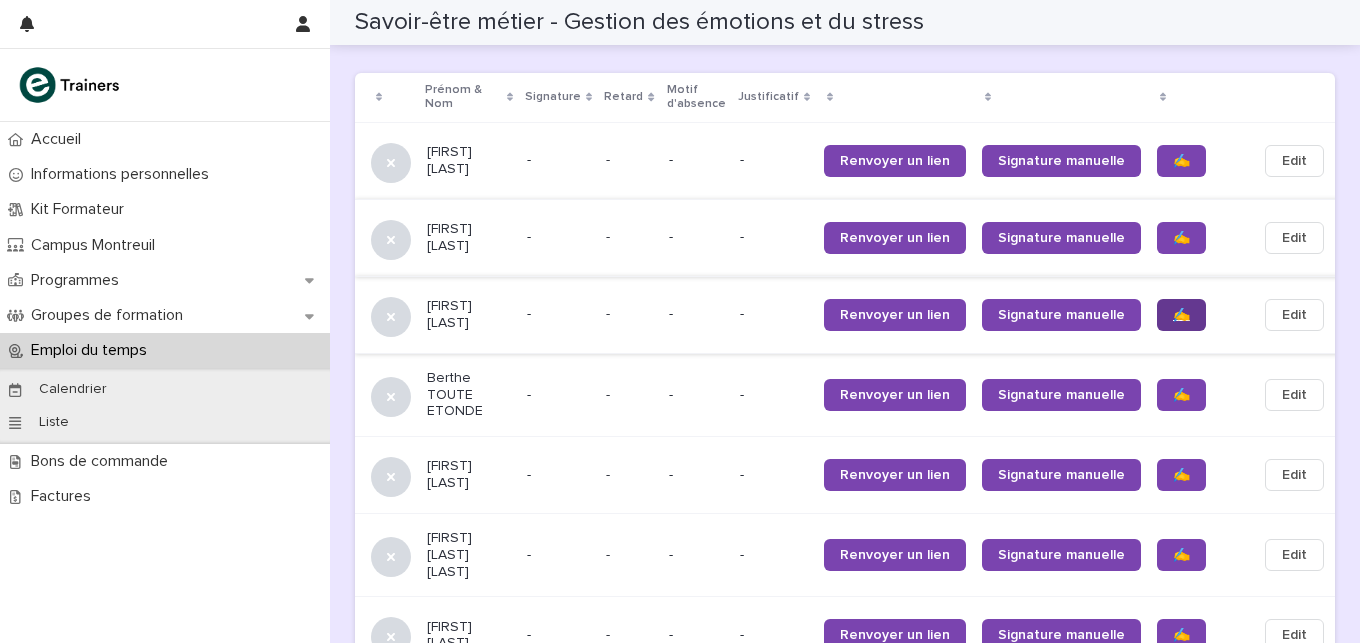 click on "✍️" at bounding box center (1181, 315) 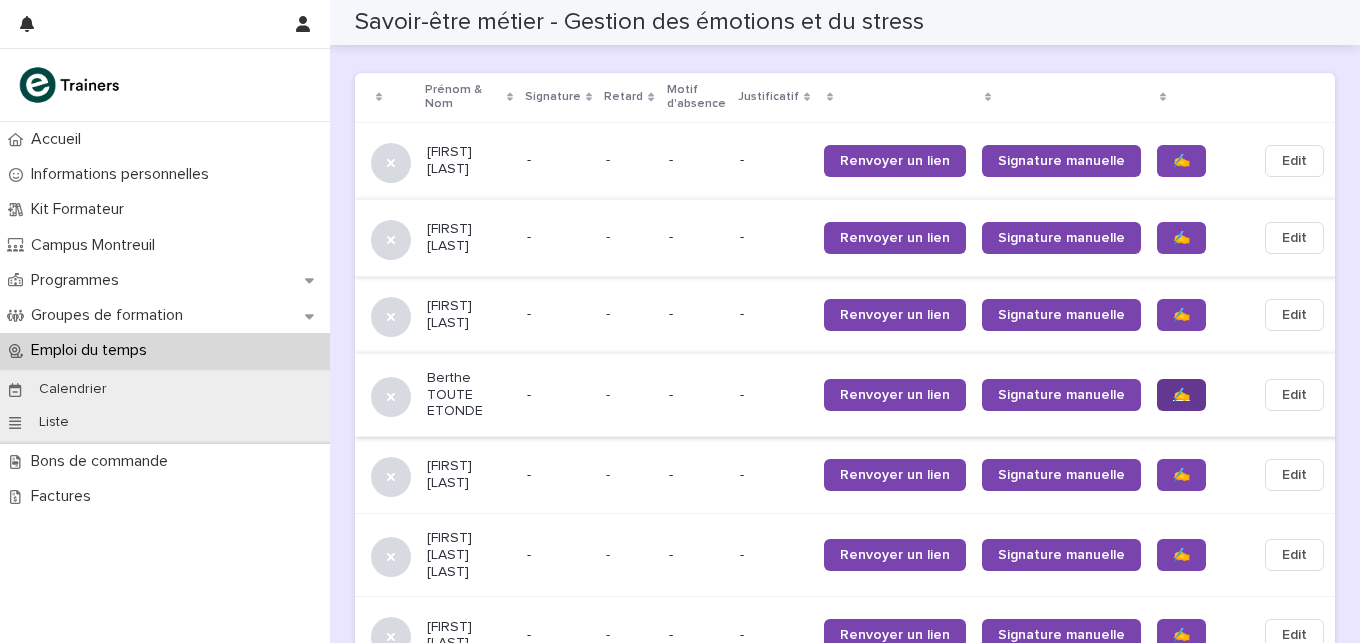 click on "✍️" at bounding box center (1181, 395) 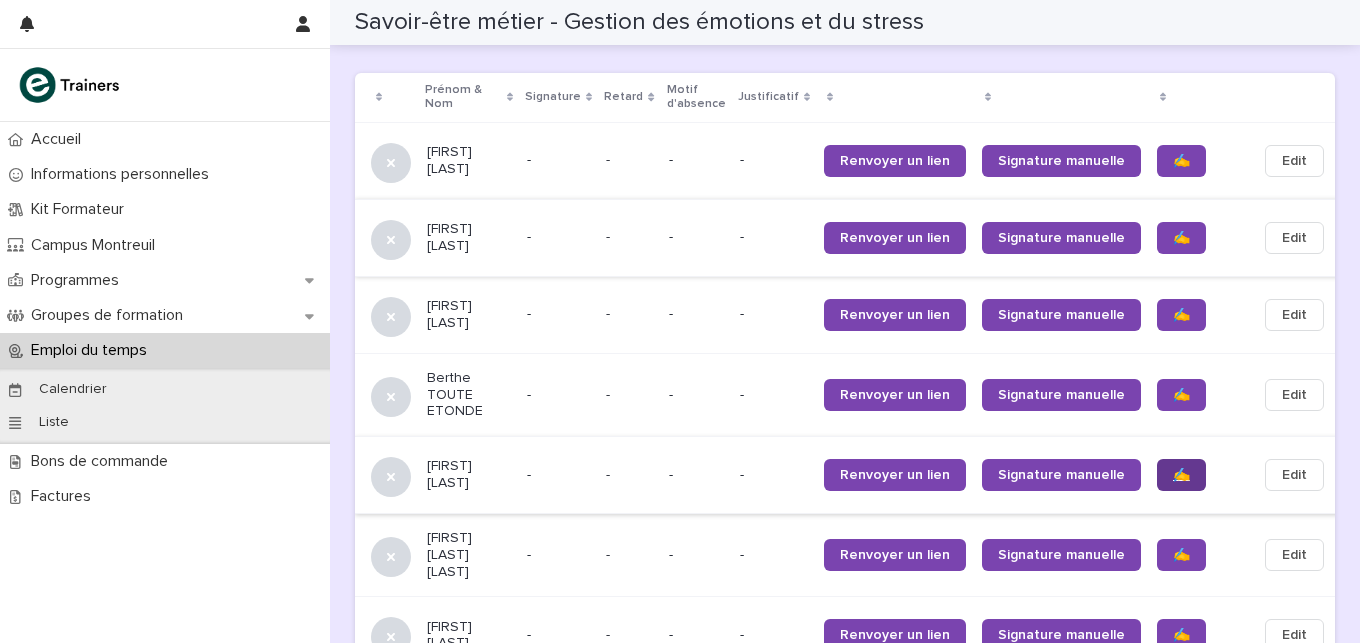 click on "✍️" at bounding box center [1181, 475] 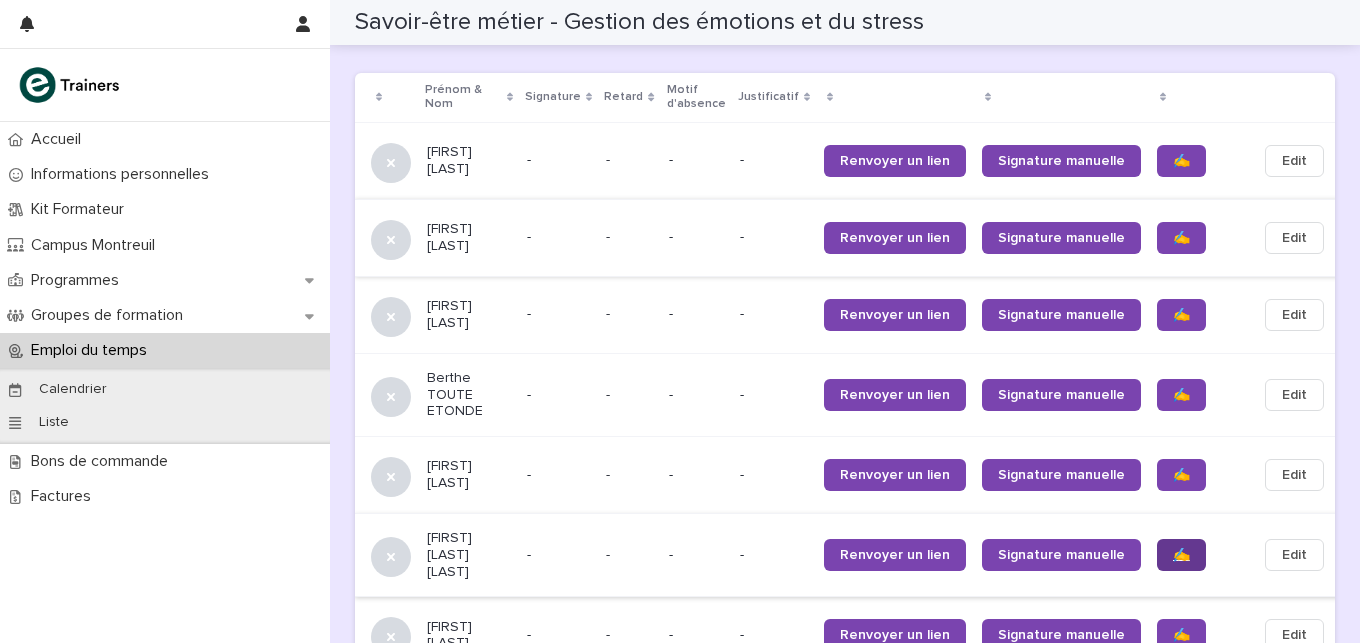 click on "✍️" at bounding box center (1181, 555) 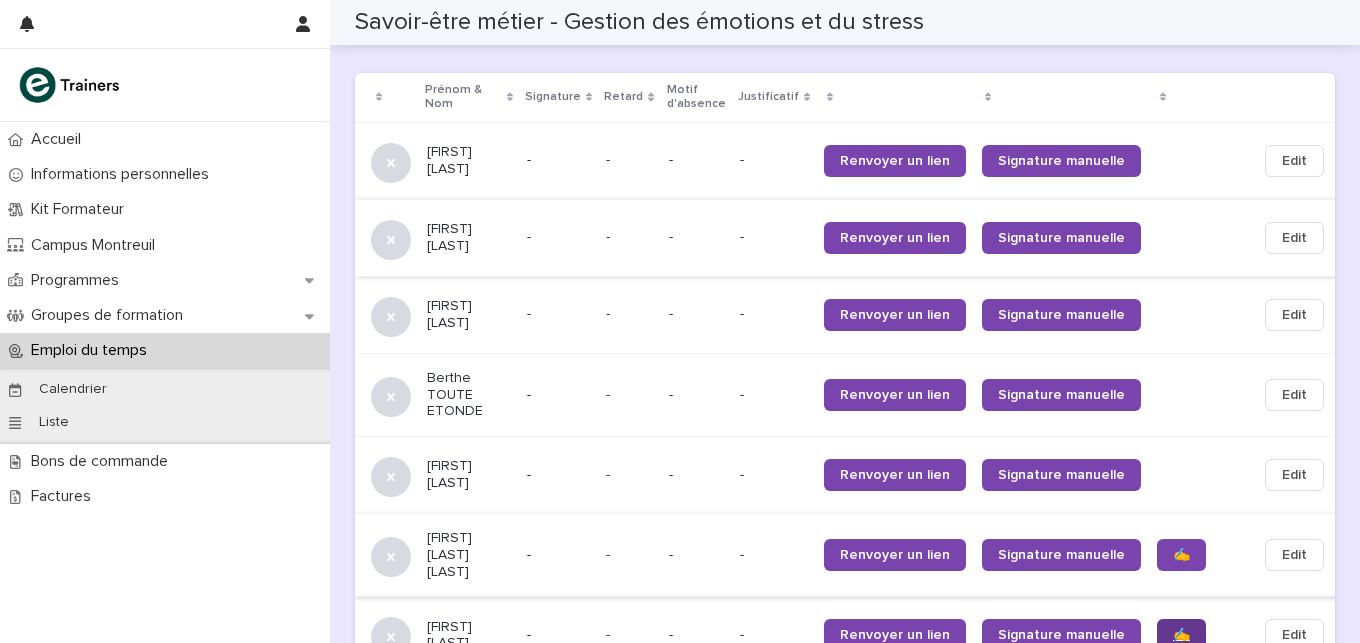 click on "✍️" at bounding box center (1181, 635) 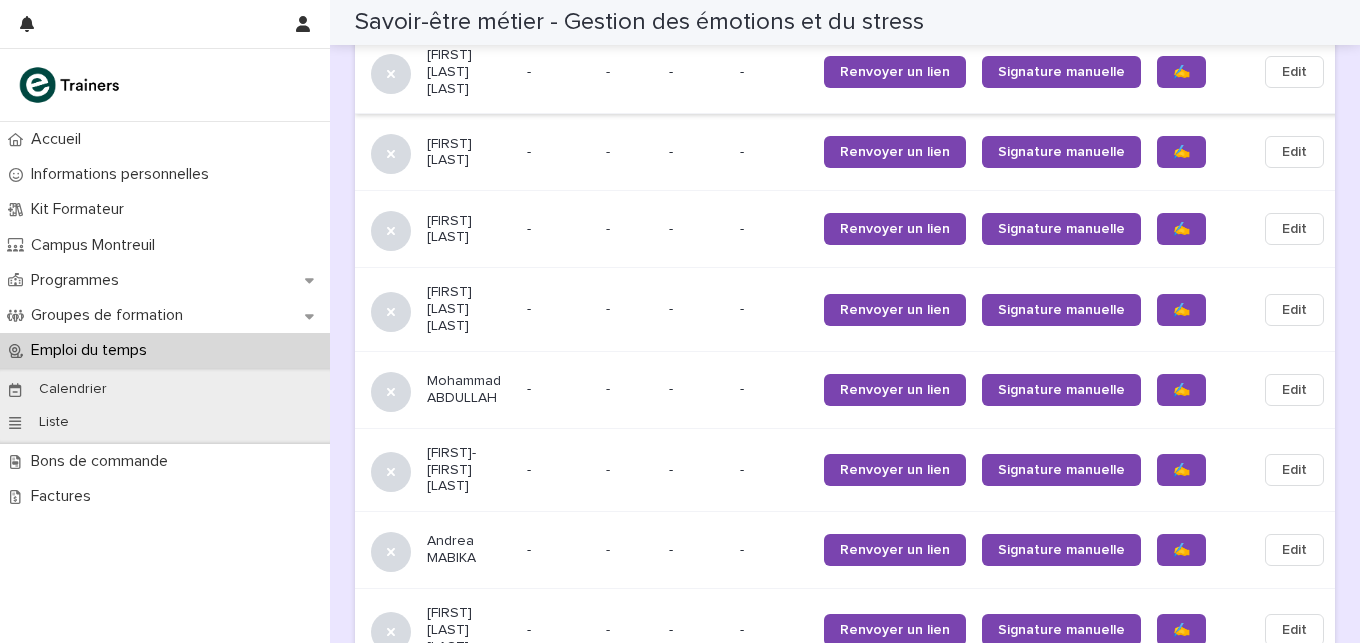 scroll, scrollTop: 1849, scrollLeft: 0, axis: vertical 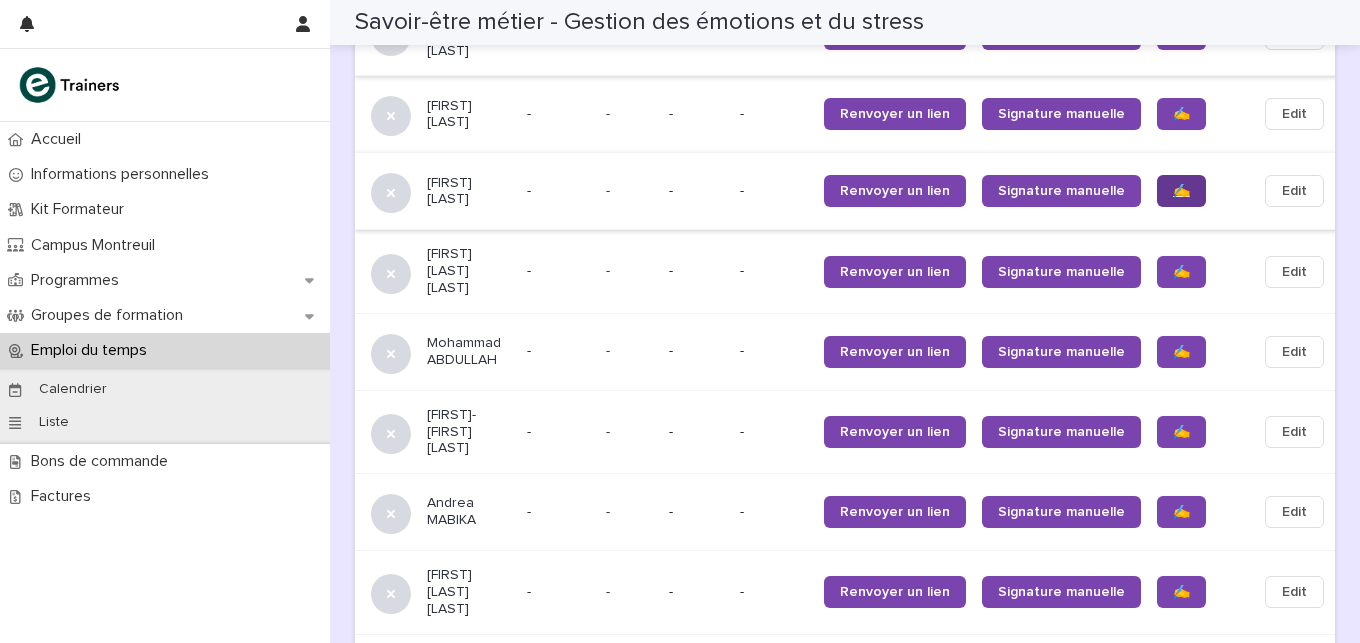 click on "✍️" at bounding box center (1181, 191) 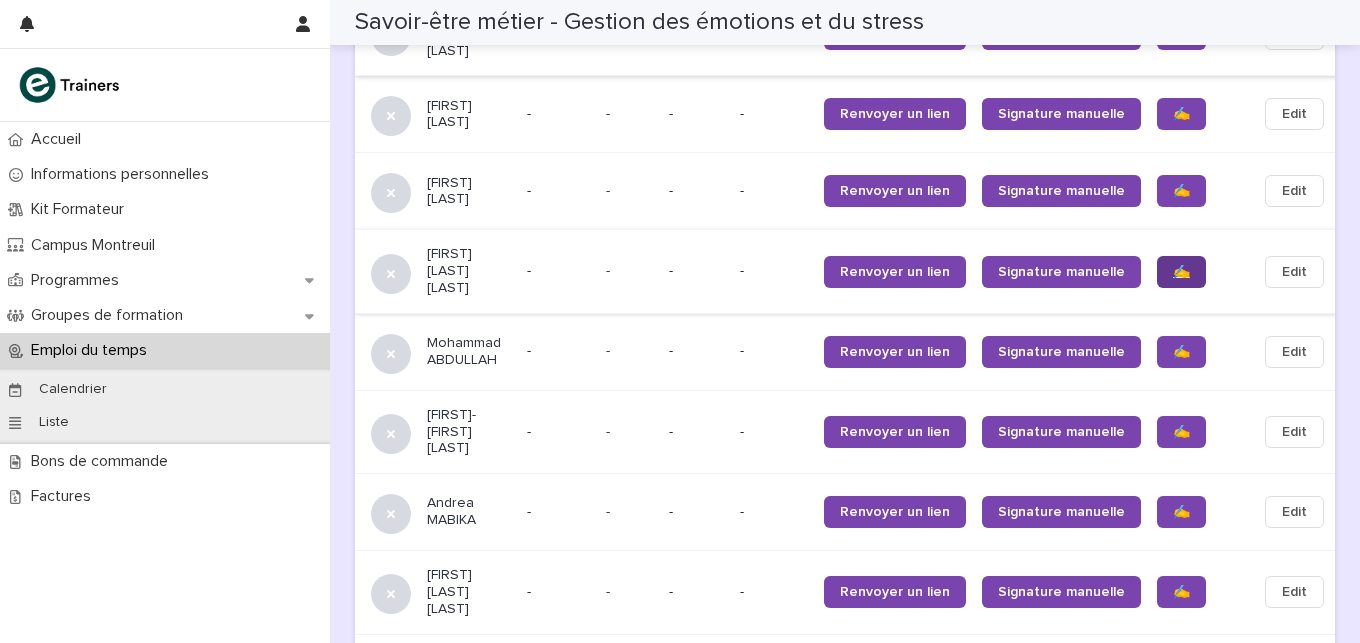 click on "✍️" at bounding box center [1181, 272] 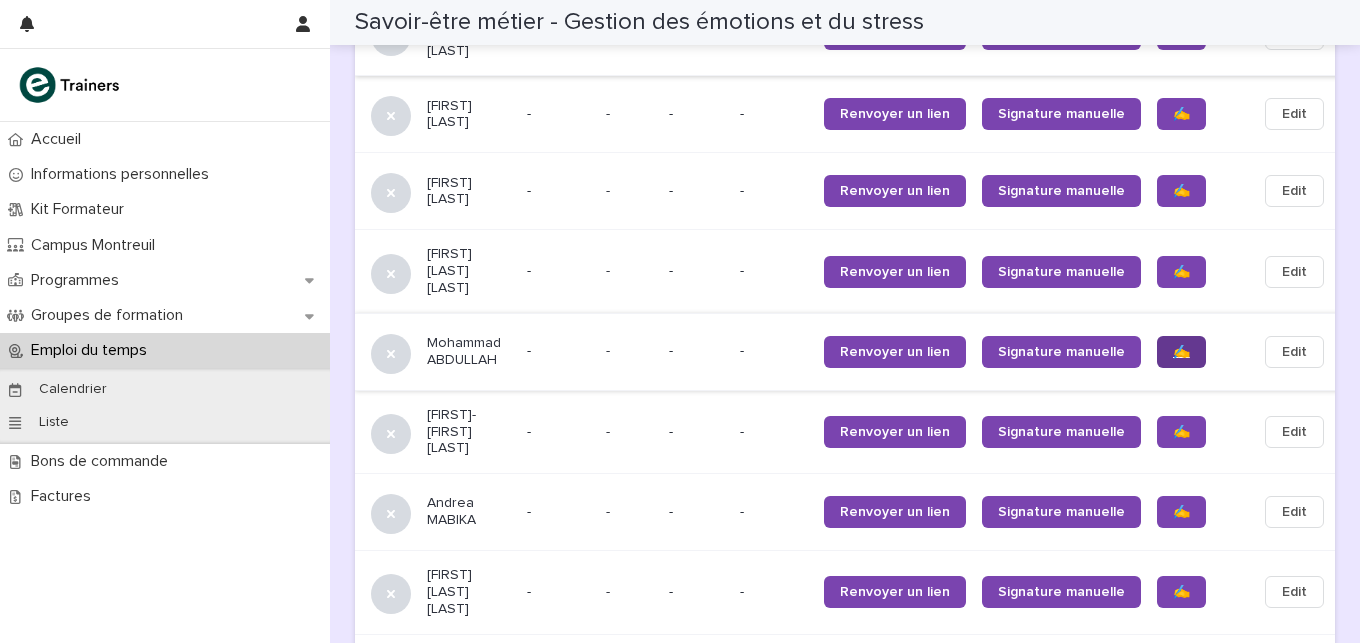click on "✍️" at bounding box center [1181, 352] 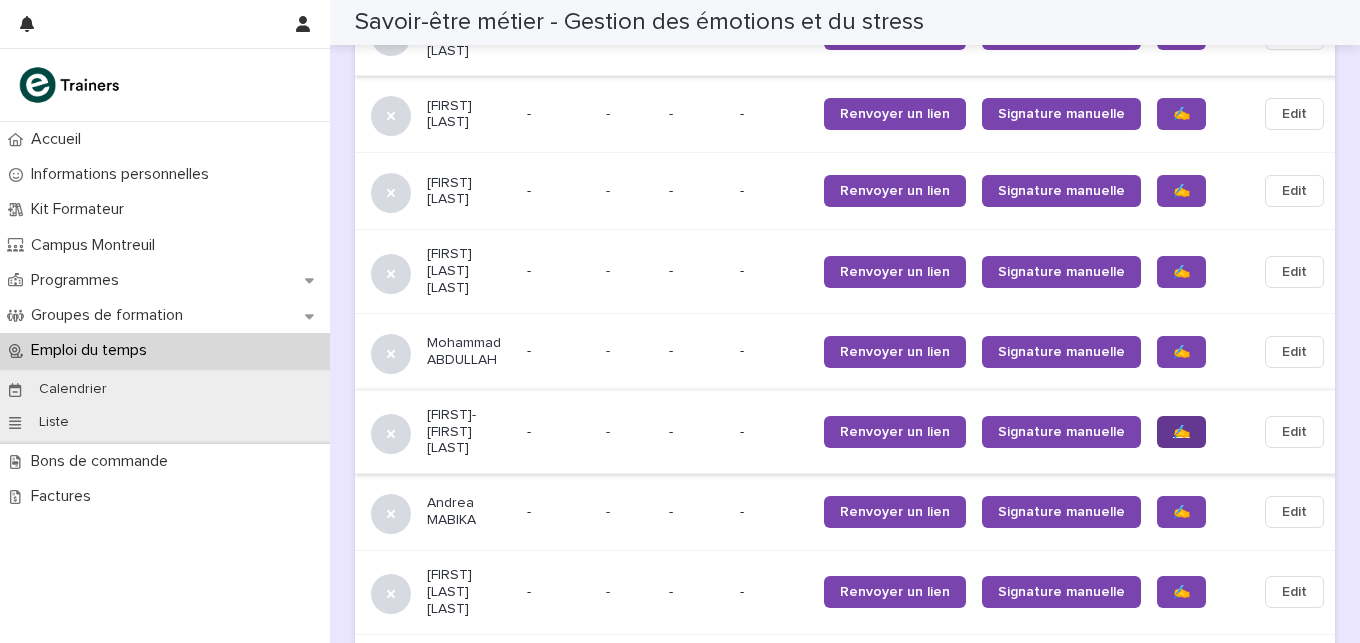 click on "✍️" at bounding box center (1181, 432) 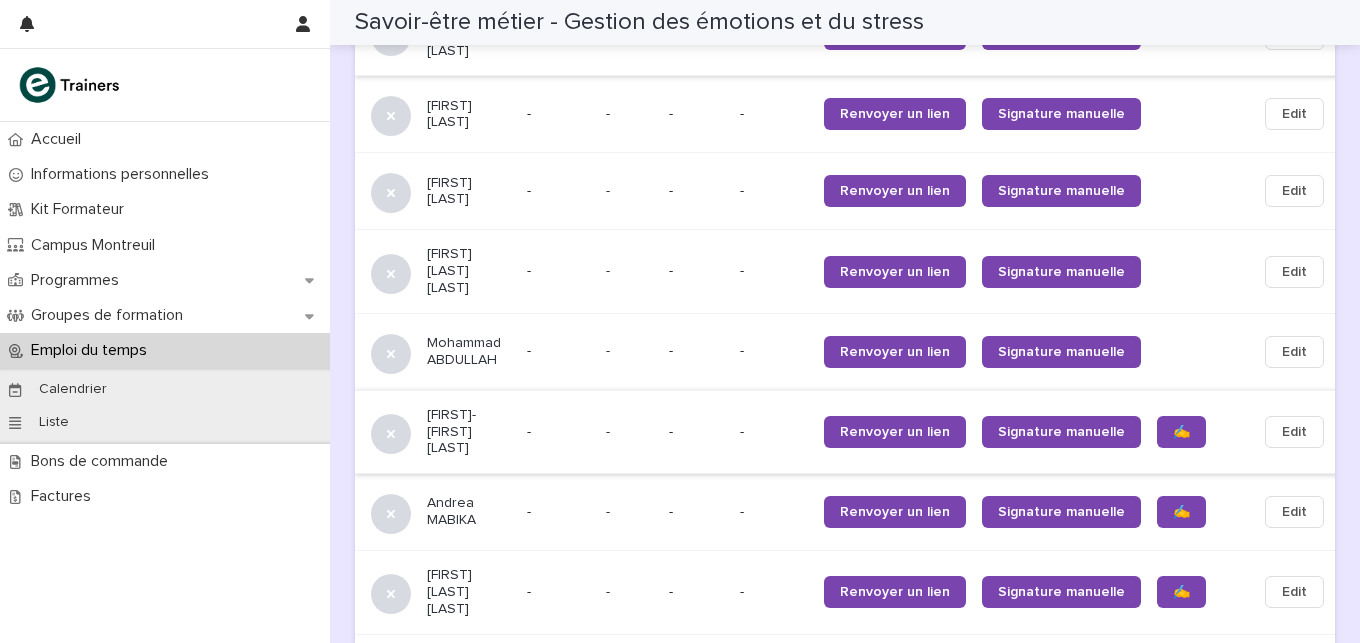 click on "✍️" at bounding box center (1181, 512) 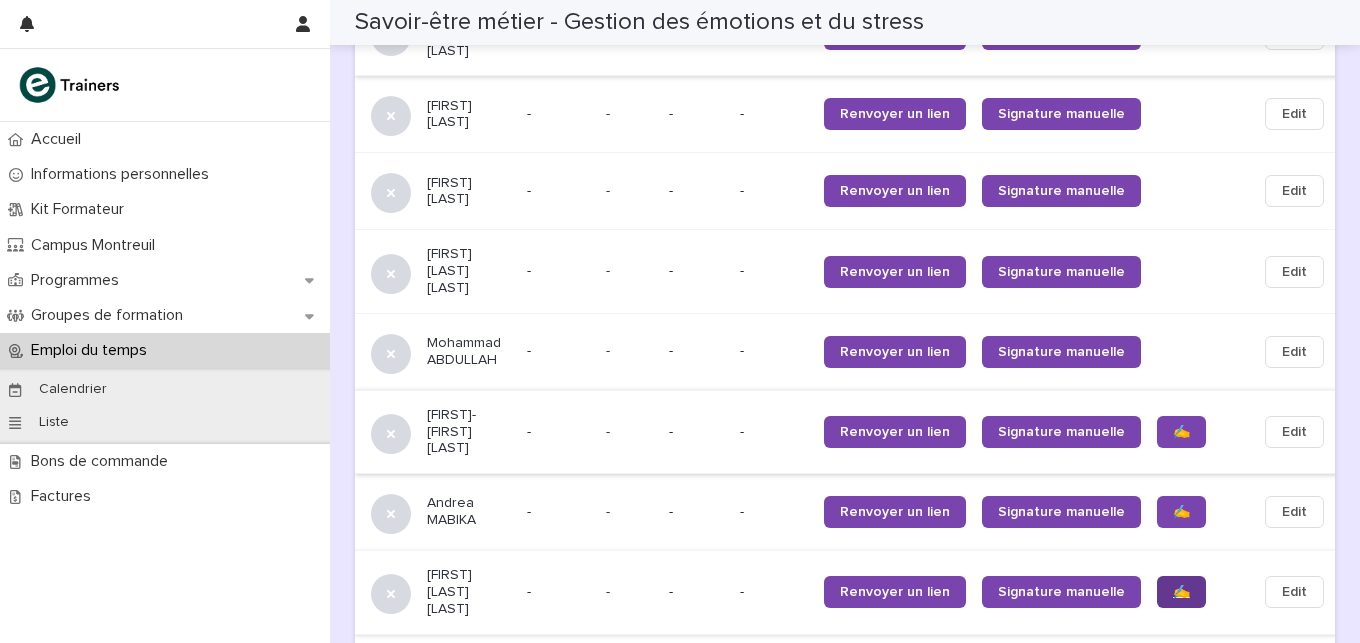 click on "✍️" at bounding box center [1181, 592] 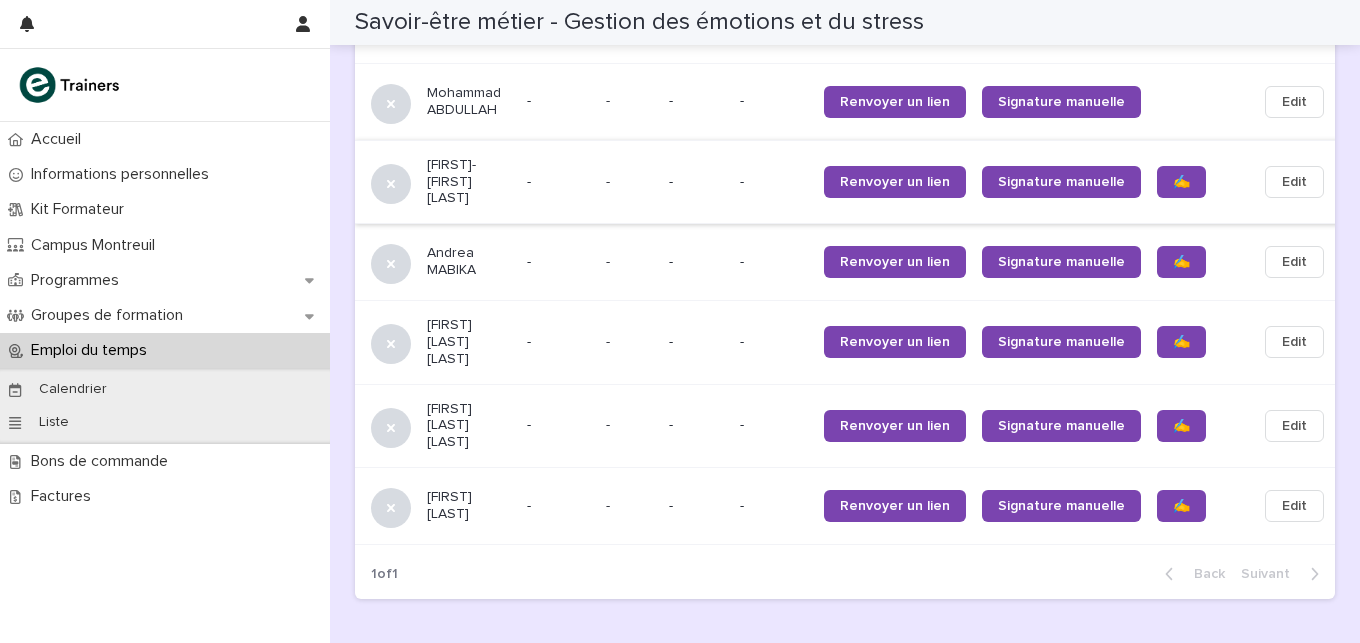 scroll, scrollTop: 2103, scrollLeft: 0, axis: vertical 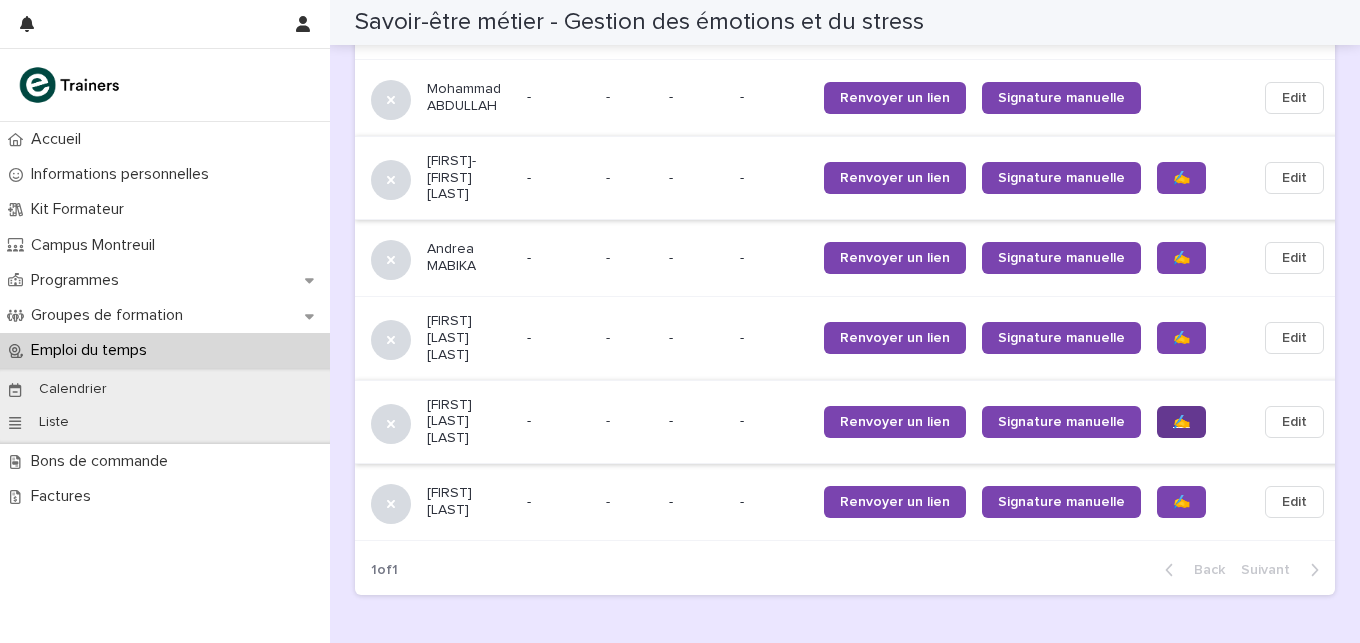 click on "✍️" at bounding box center (1181, 422) 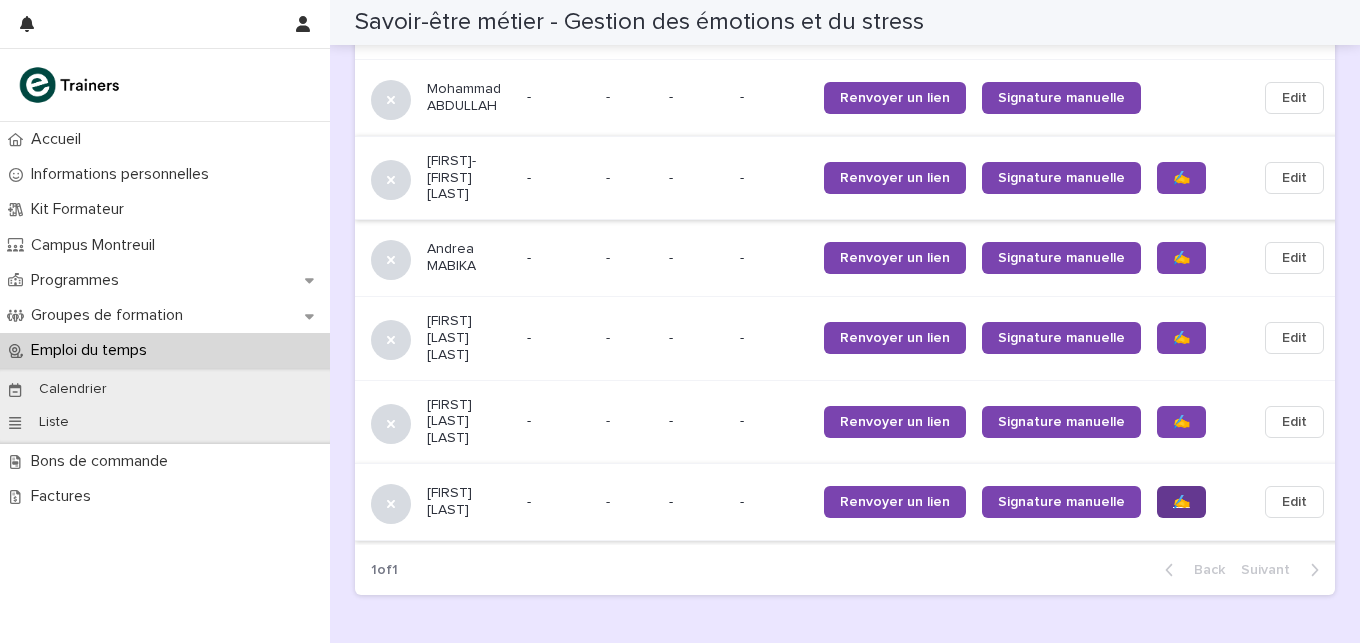 click on "✍️" at bounding box center (1181, 502) 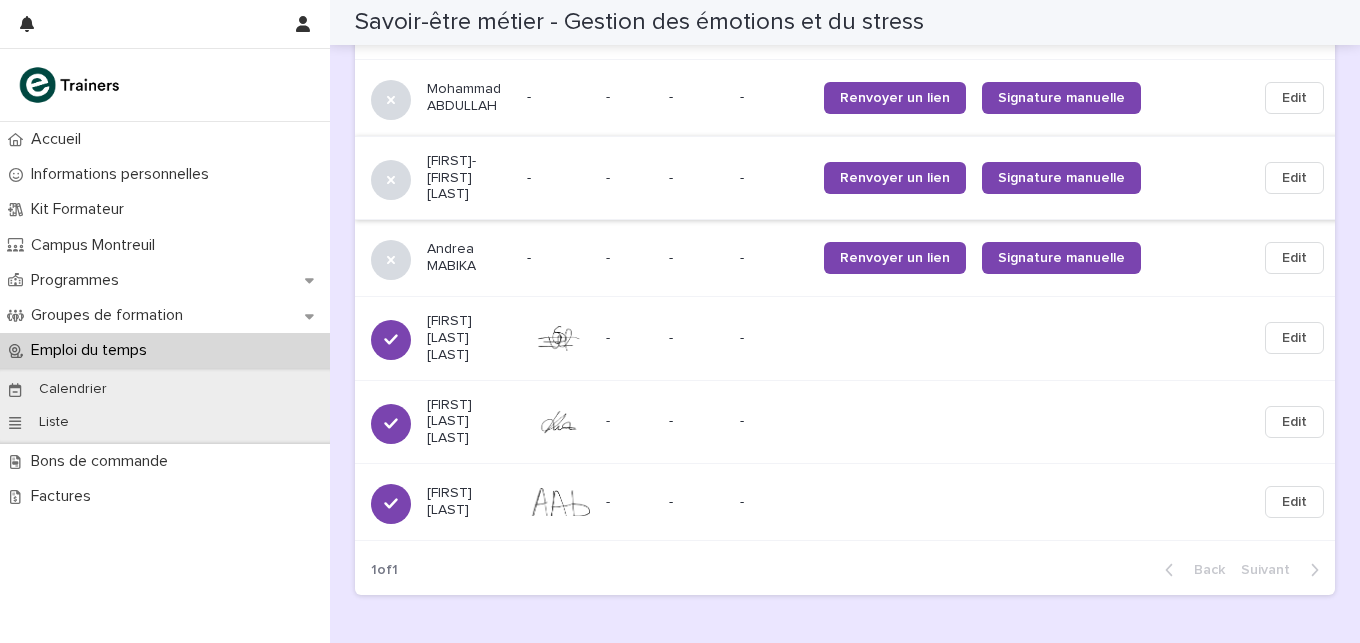 click at bounding box center (1199, 502) 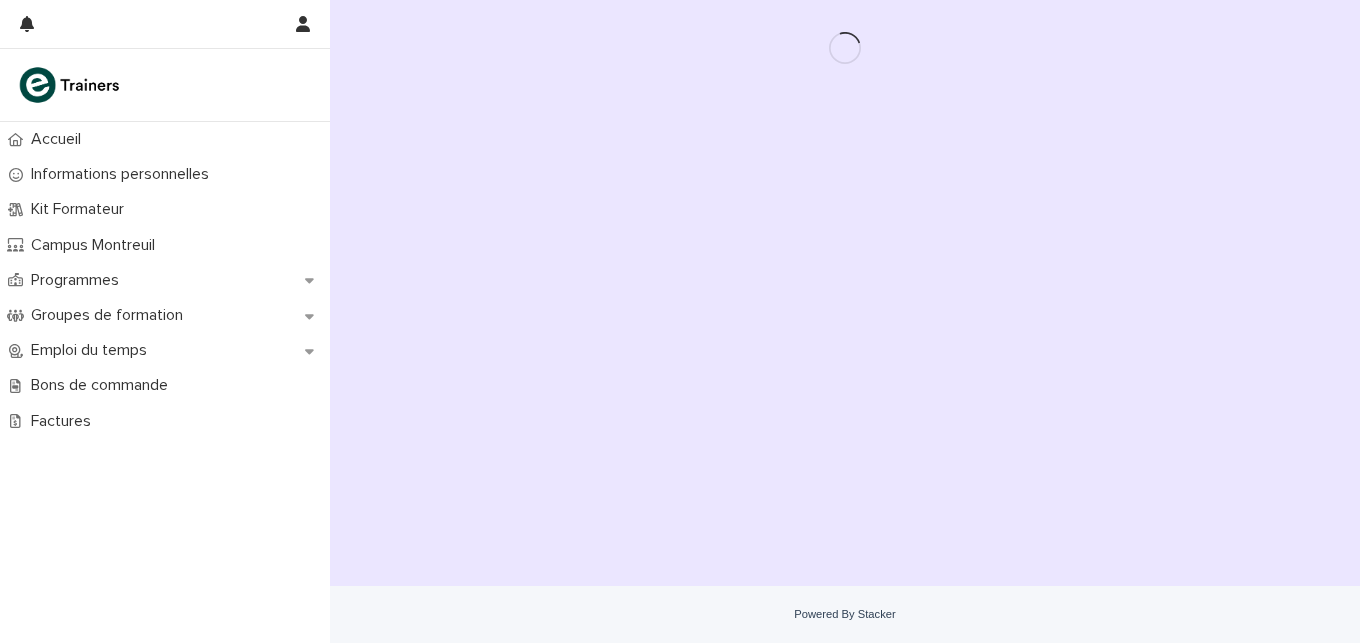 scroll, scrollTop: 0, scrollLeft: 0, axis: both 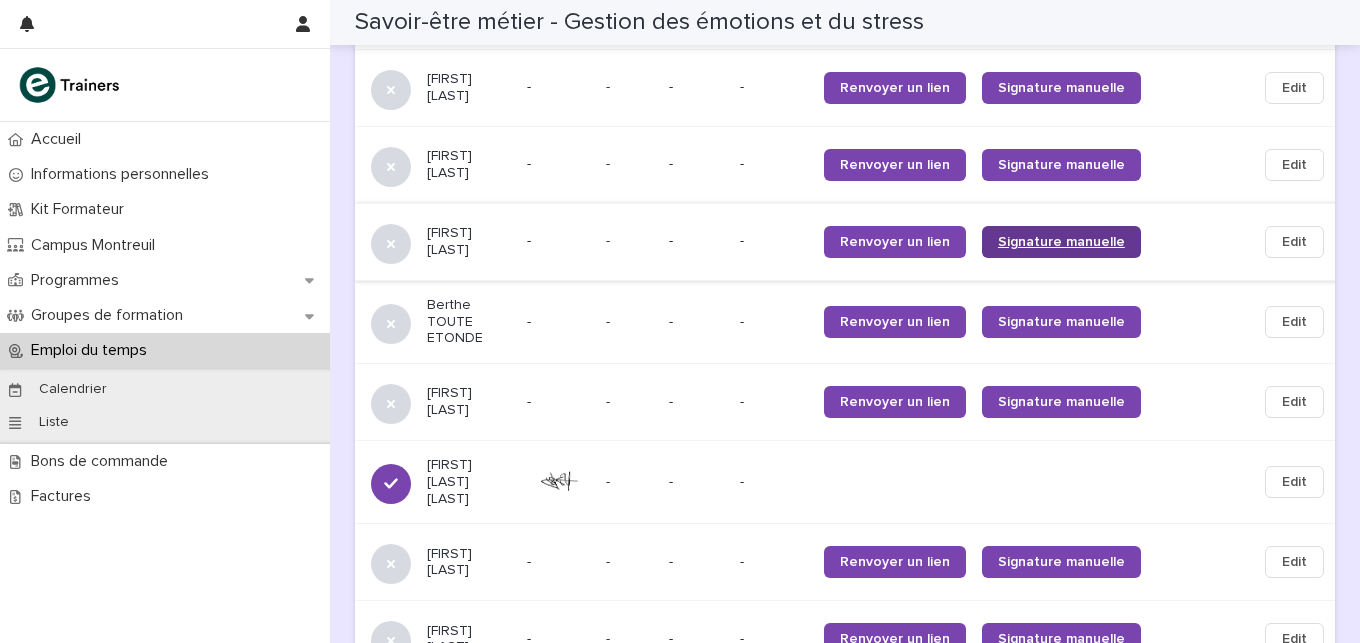 click on "Signature manuelle" at bounding box center (1061, 242) 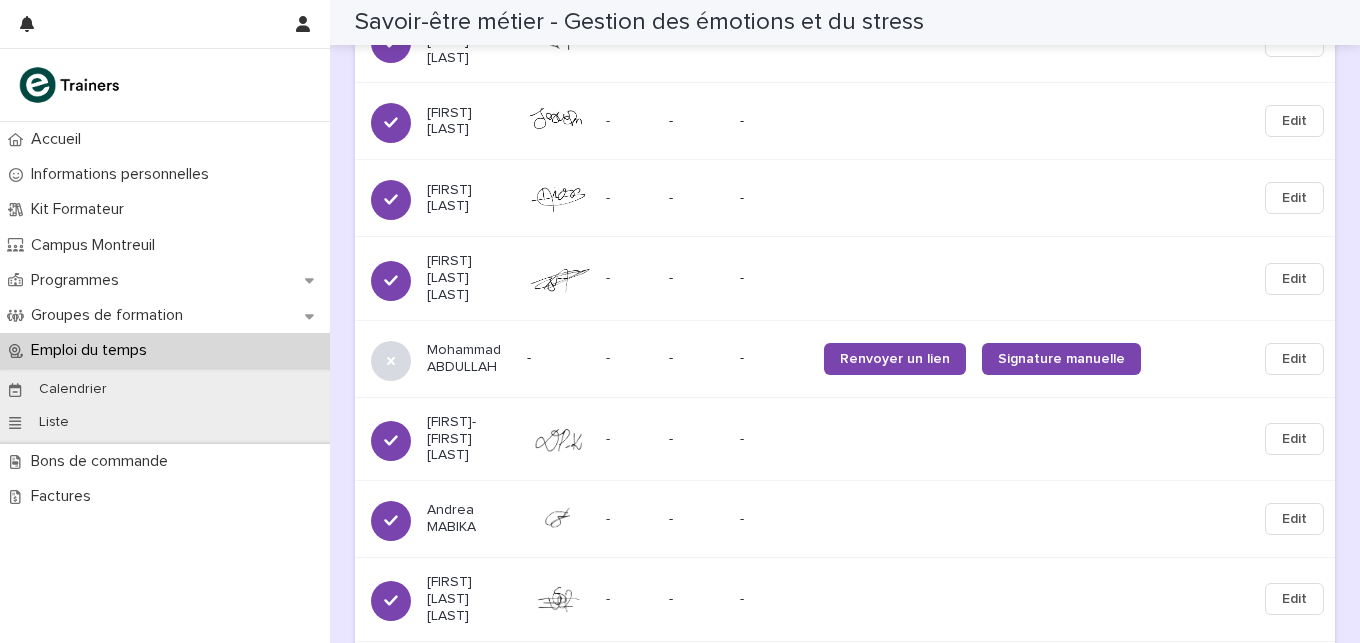 scroll, scrollTop: 2000, scrollLeft: 0, axis: vertical 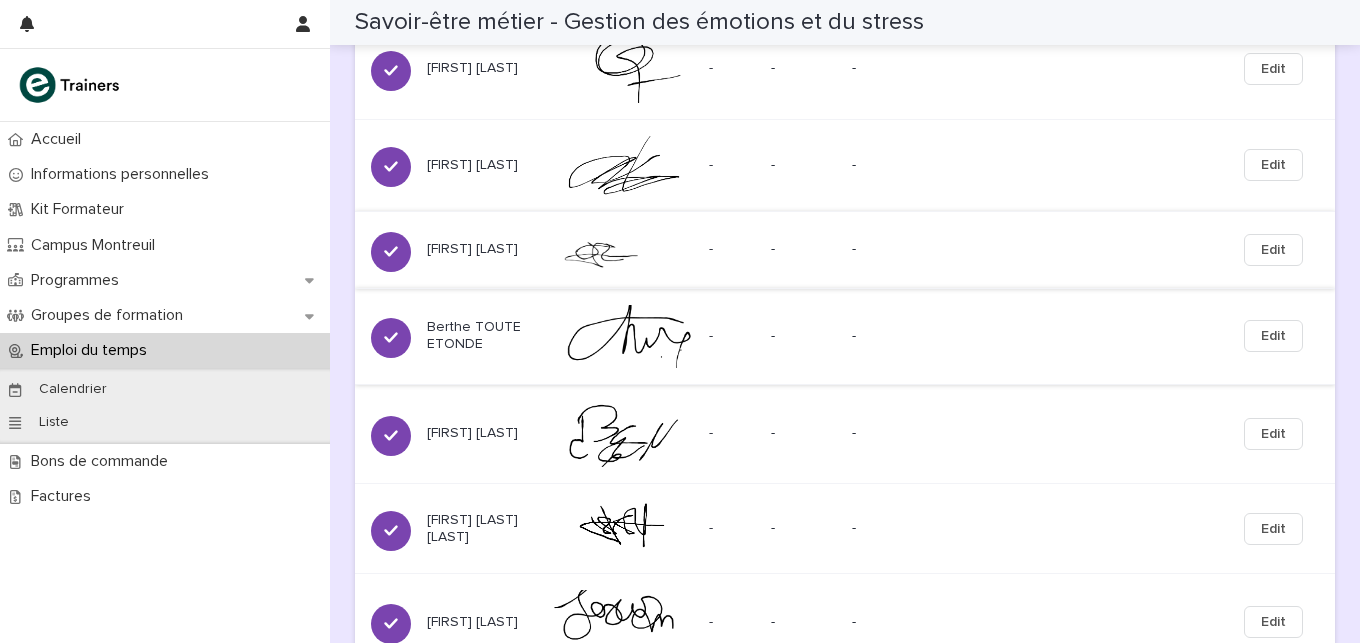 click on "Edit" at bounding box center (1273, 336) 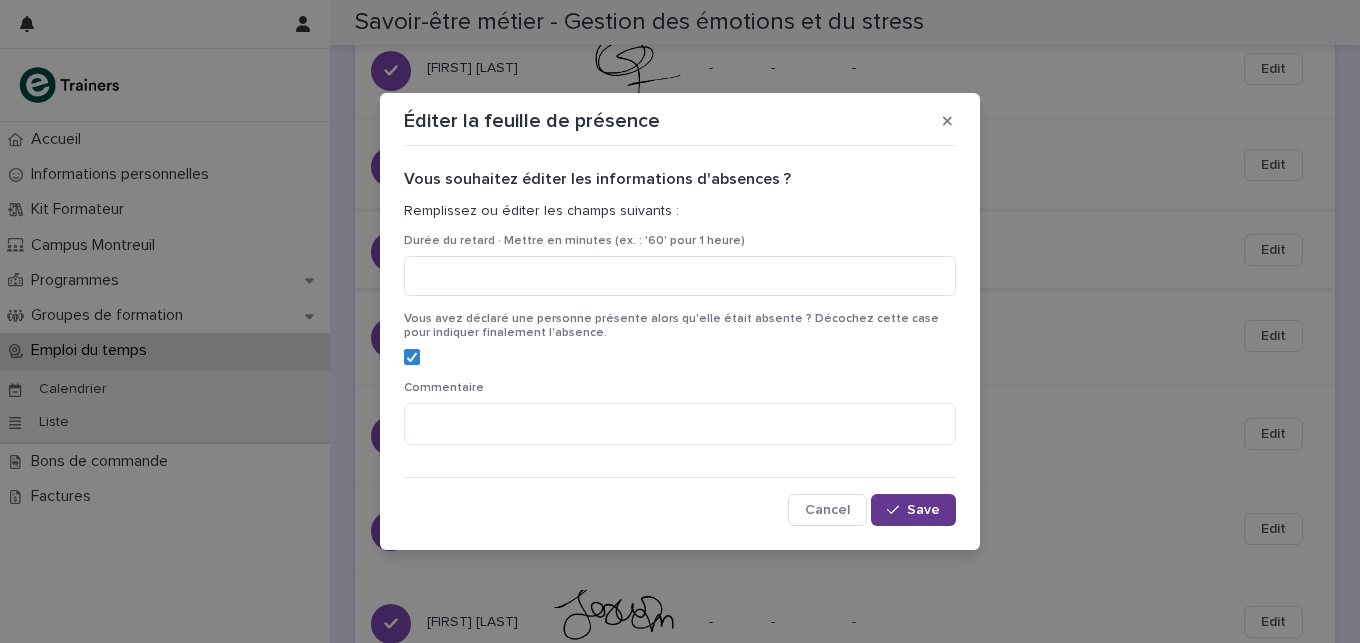 click on "Save" at bounding box center [923, 510] 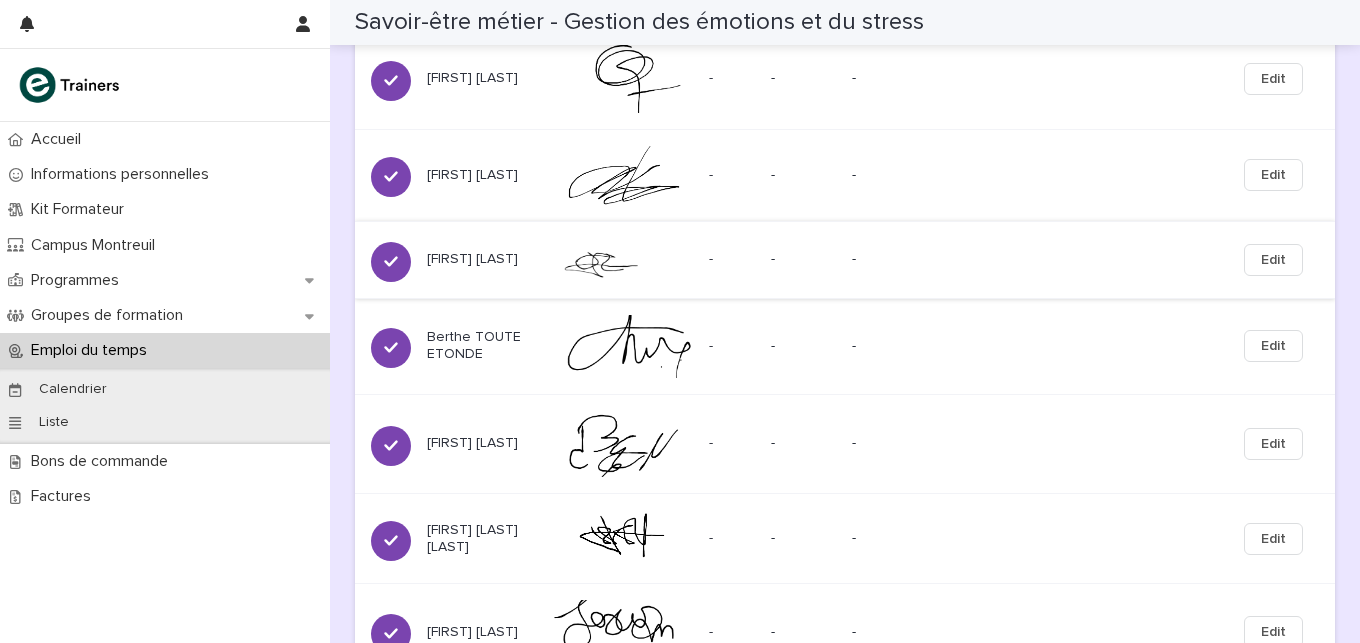 scroll, scrollTop: 1432, scrollLeft: 0, axis: vertical 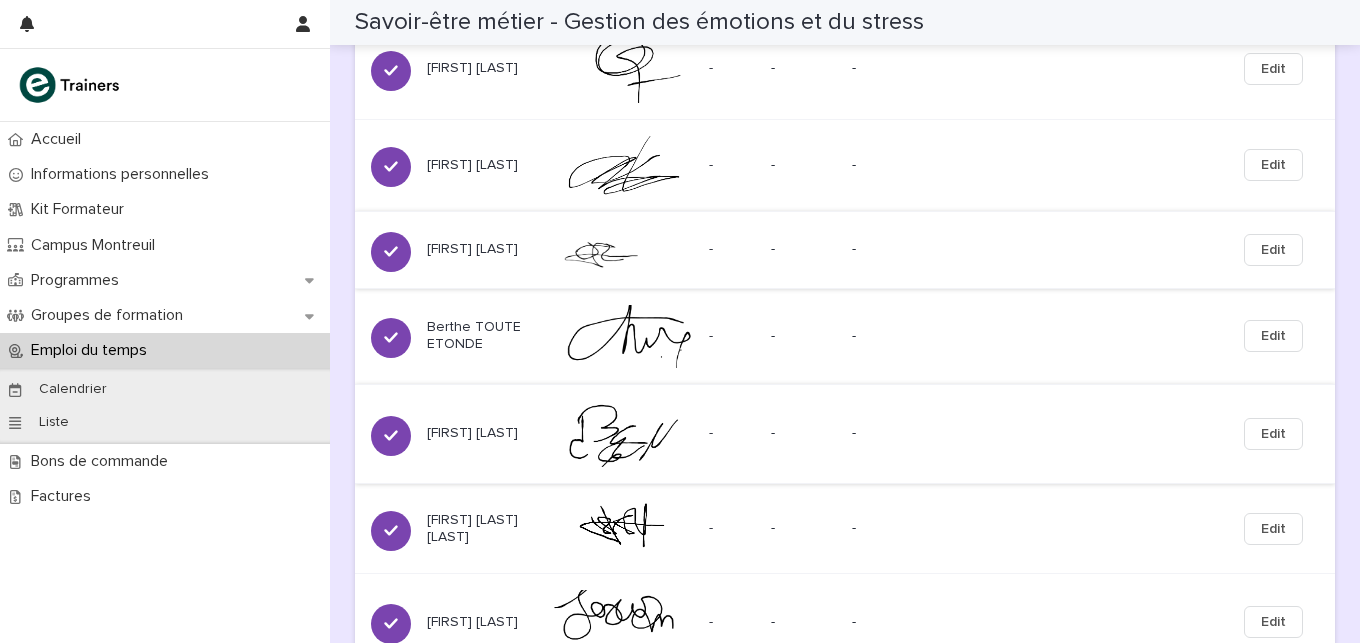 click on "Edit" at bounding box center [1273, 434] 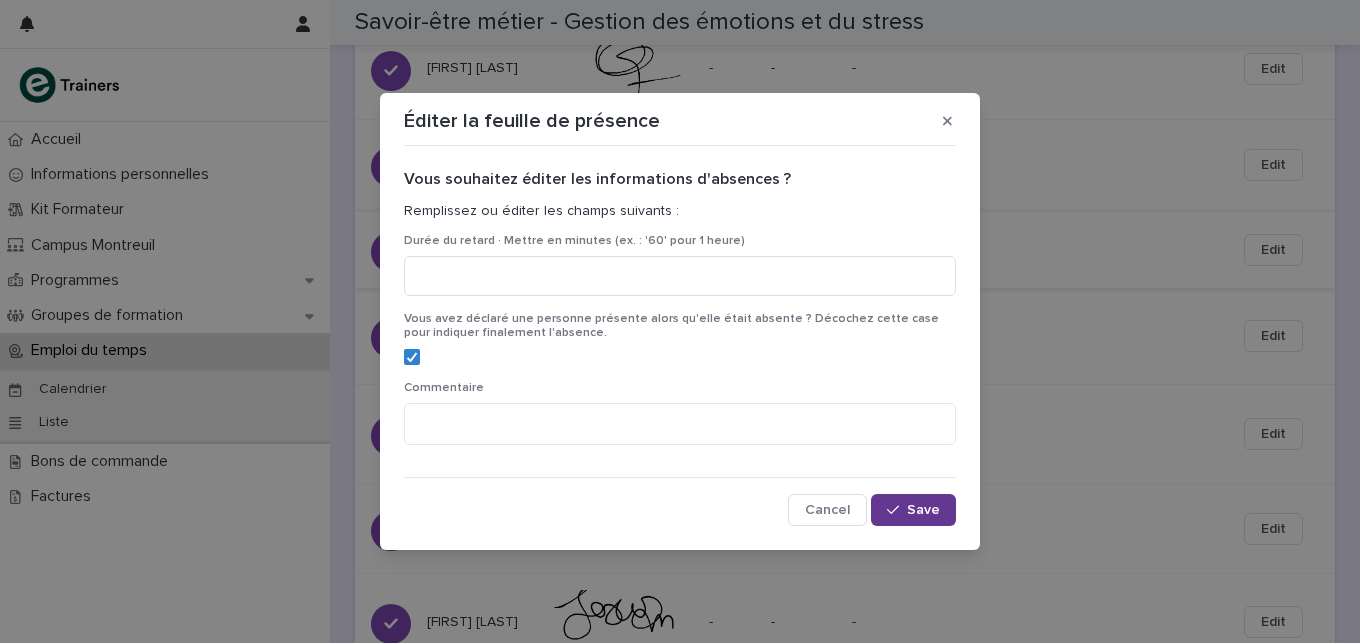 click on "Save" at bounding box center [923, 510] 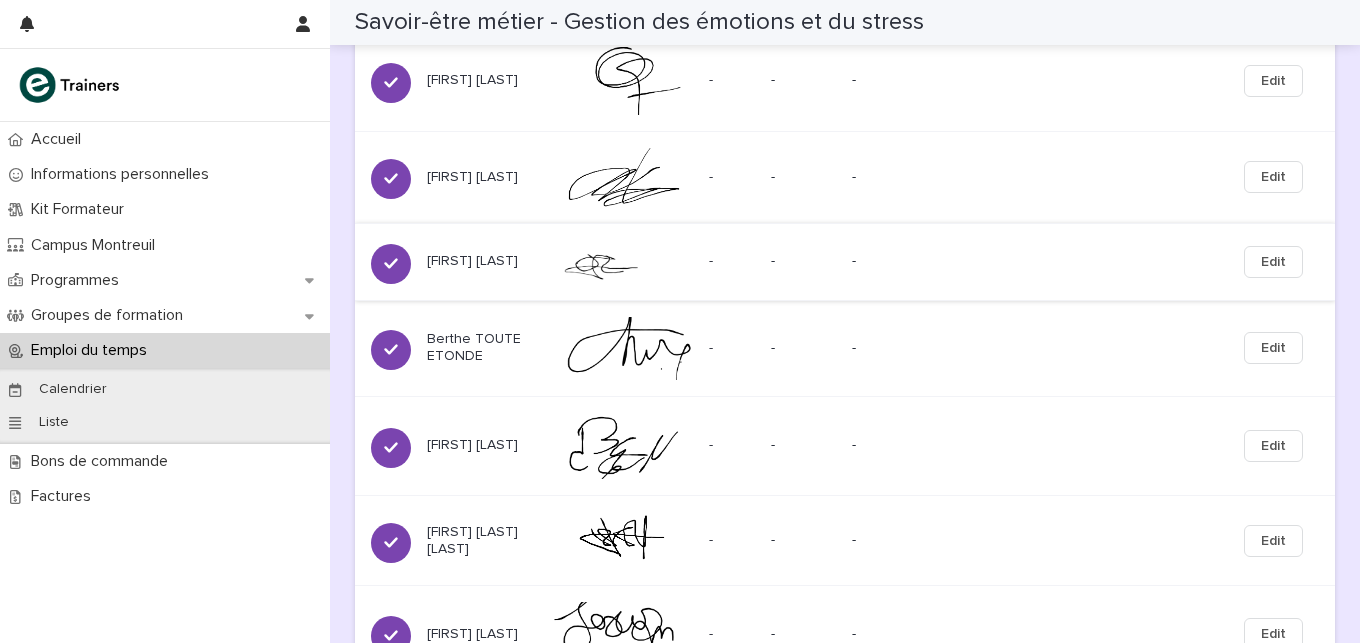 scroll, scrollTop: 1432, scrollLeft: 0, axis: vertical 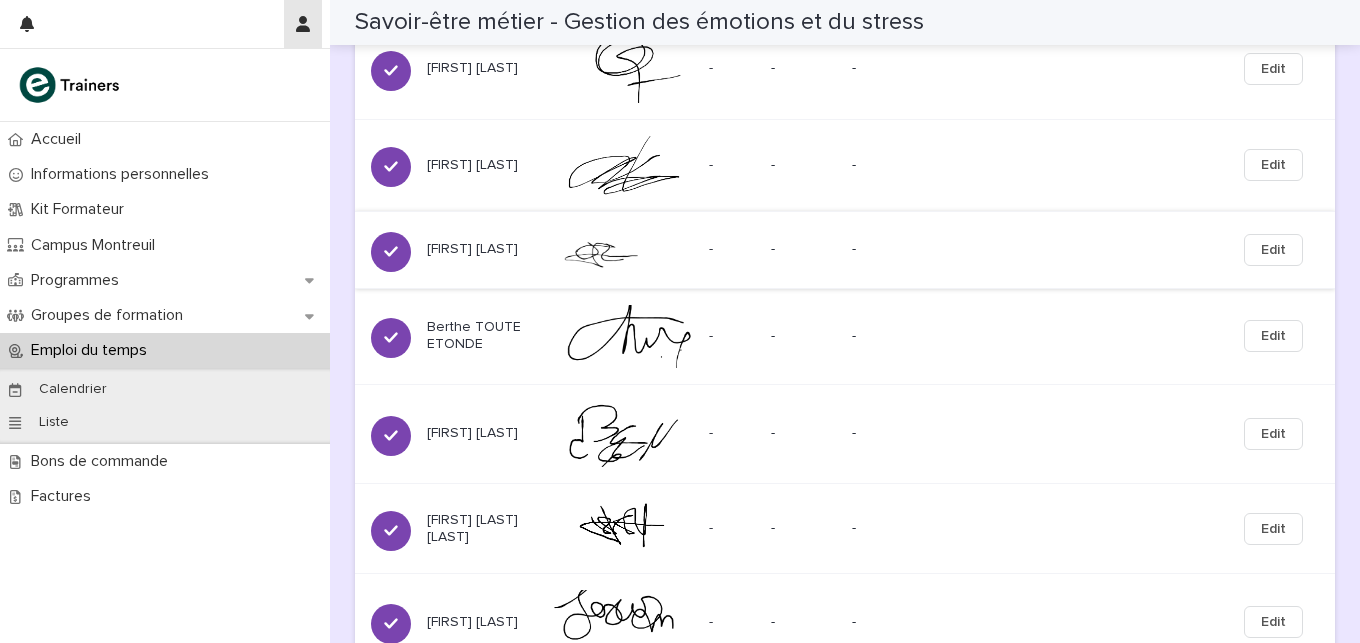 click at bounding box center [303, 24] 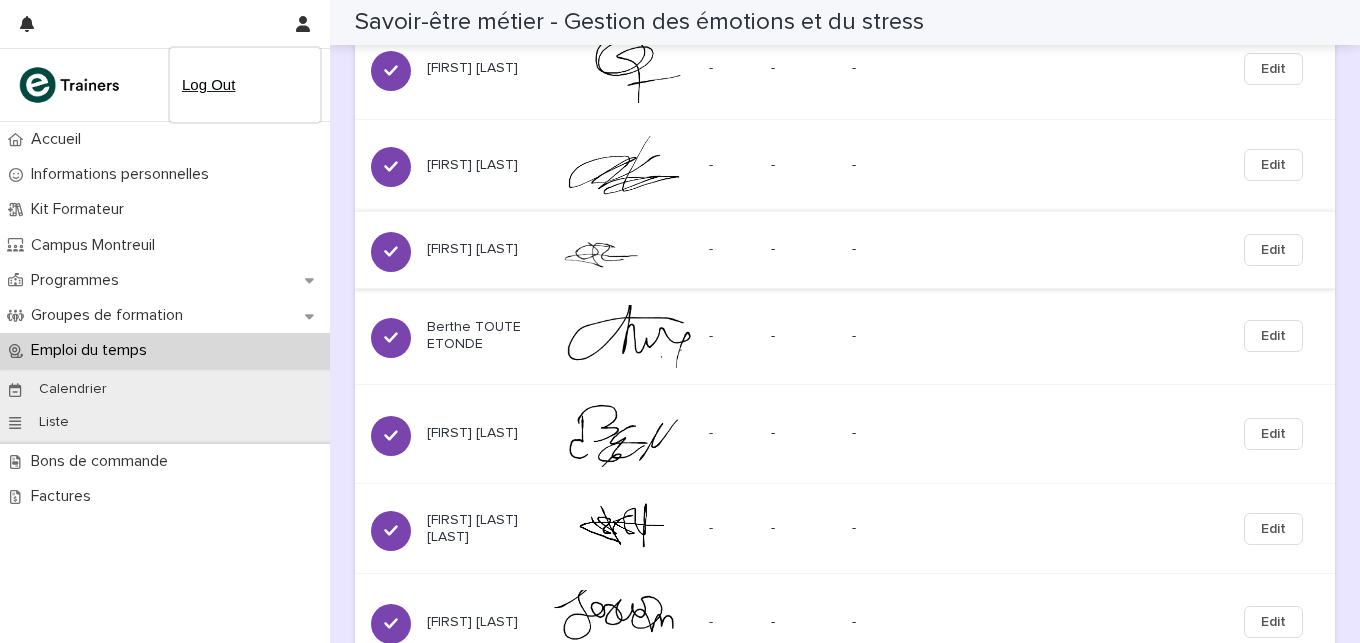 click on "Log Out" at bounding box center [245, 85] 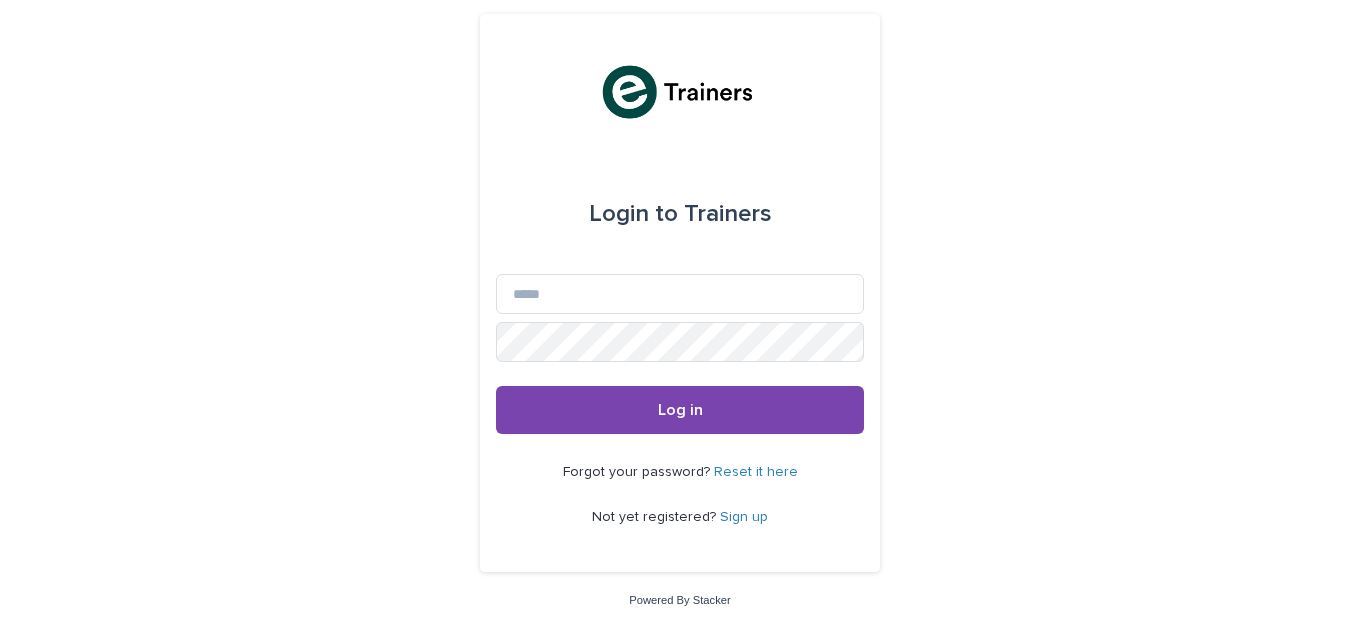 scroll, scrollTop: 0, scrollLeft: 0, axis: both 